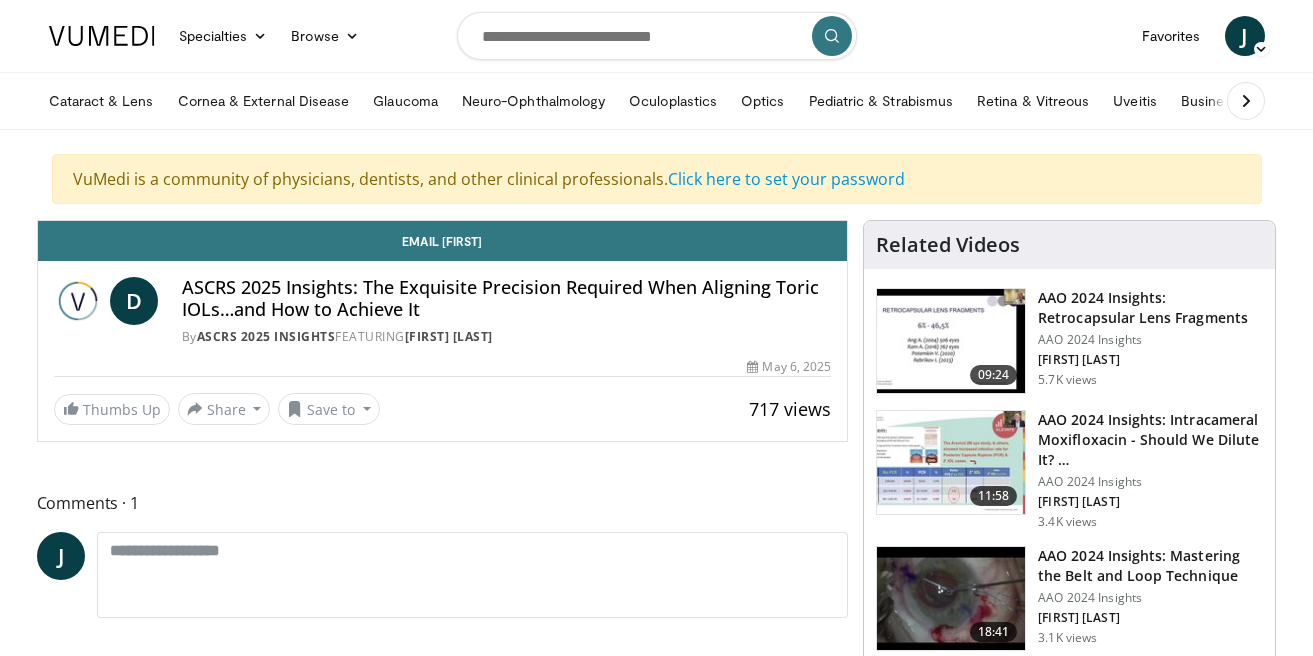 scroll, scrollTop: 0, scrollLeft: 0, axis: both 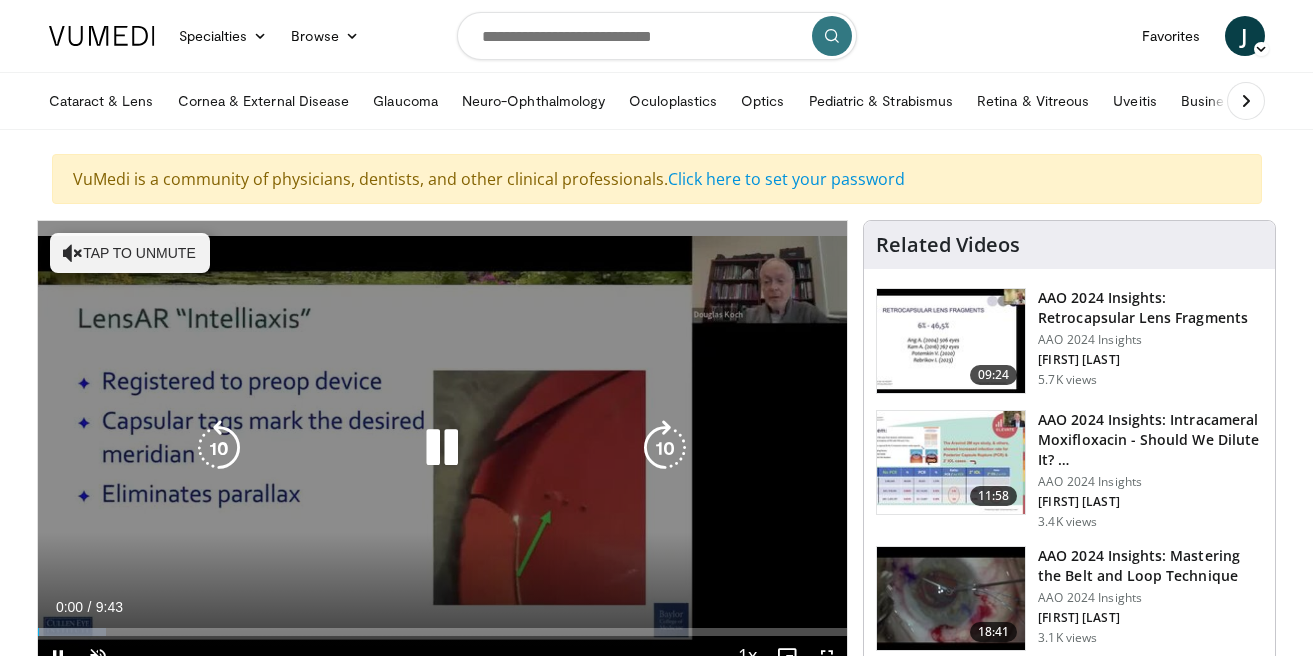 click on "Tap to unmute" at bounding box center [130, 253] 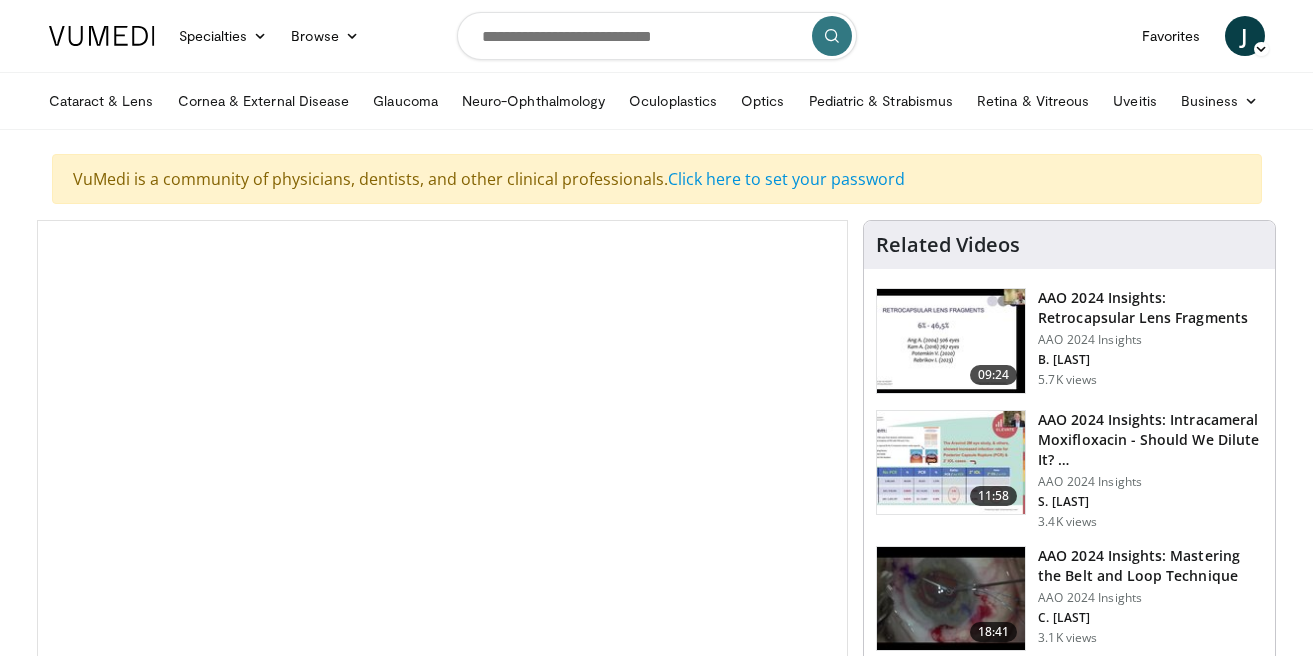 scroll, scrollTop: 0, scrollLeft: 0, axis: both 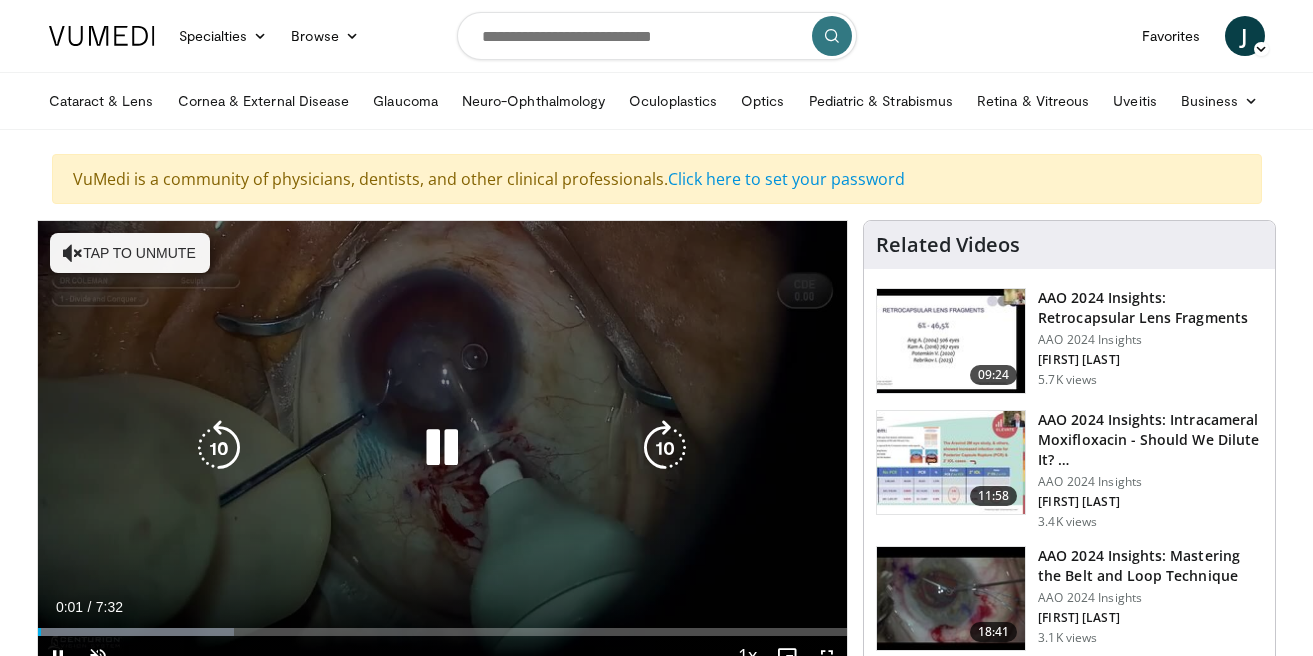 click on "Tap to unmute" at bounding box center (130, 253) 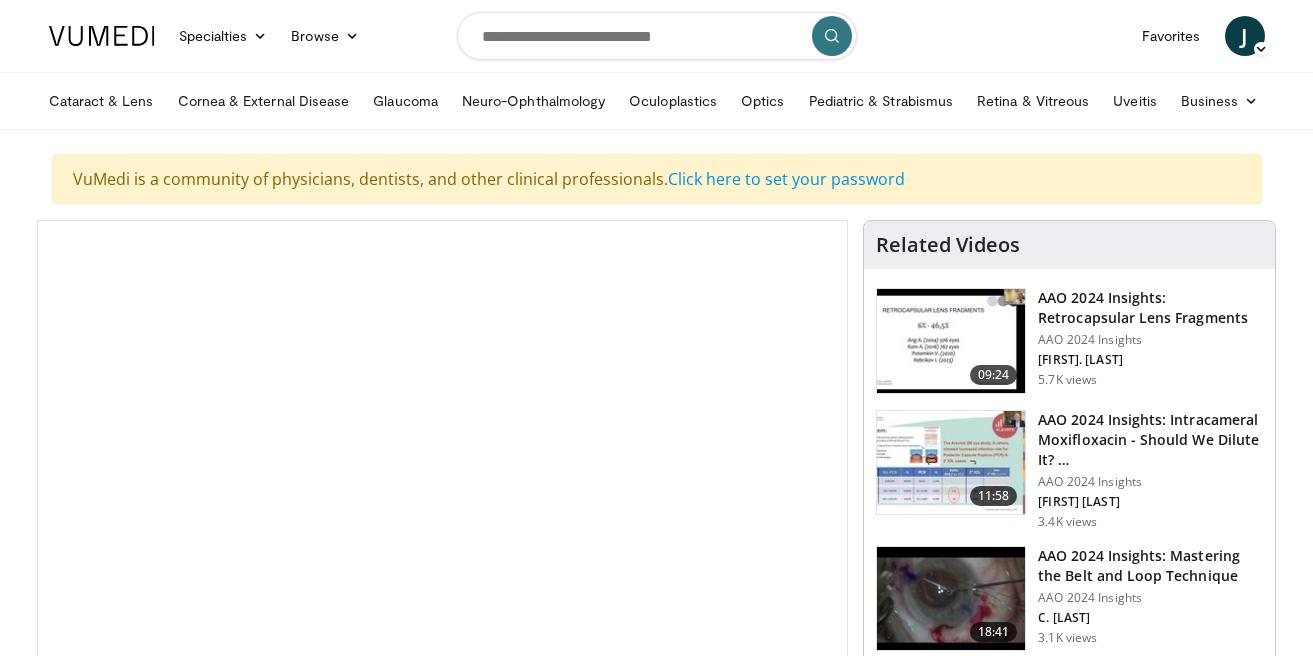 scroll, scrollTop: 0, scrollLeft: 0, axis: both 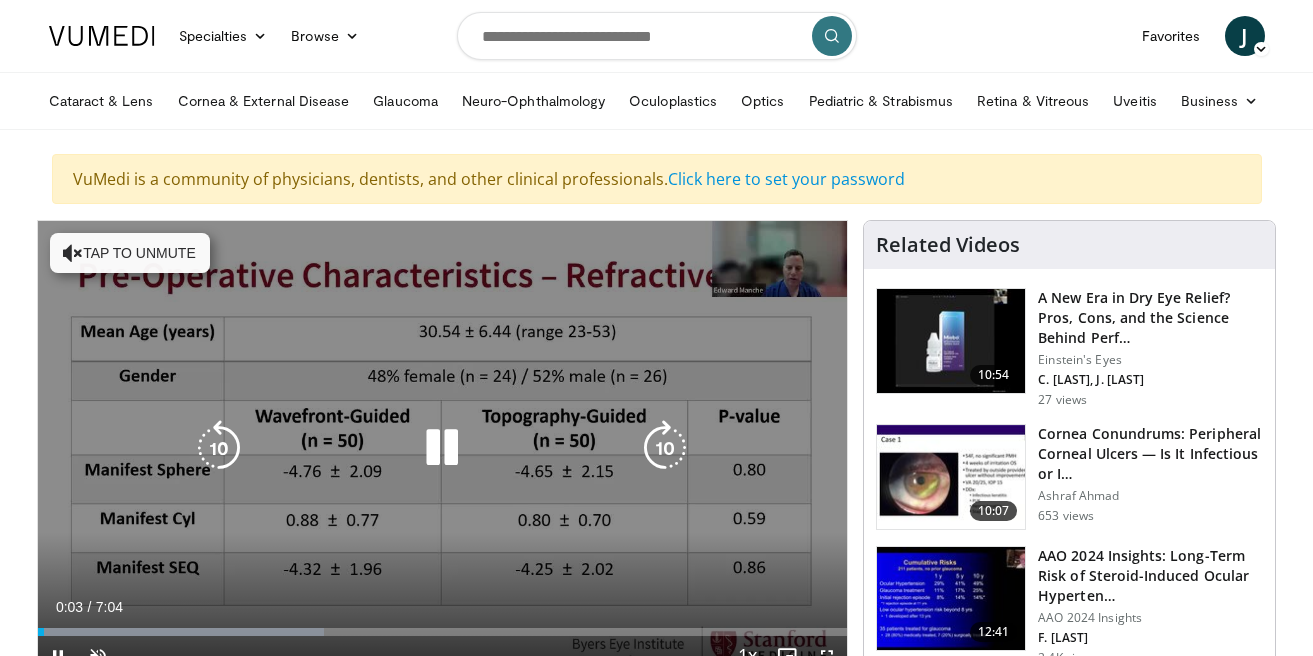 click on "Tap to unmute" at bounding box center [130, 253] 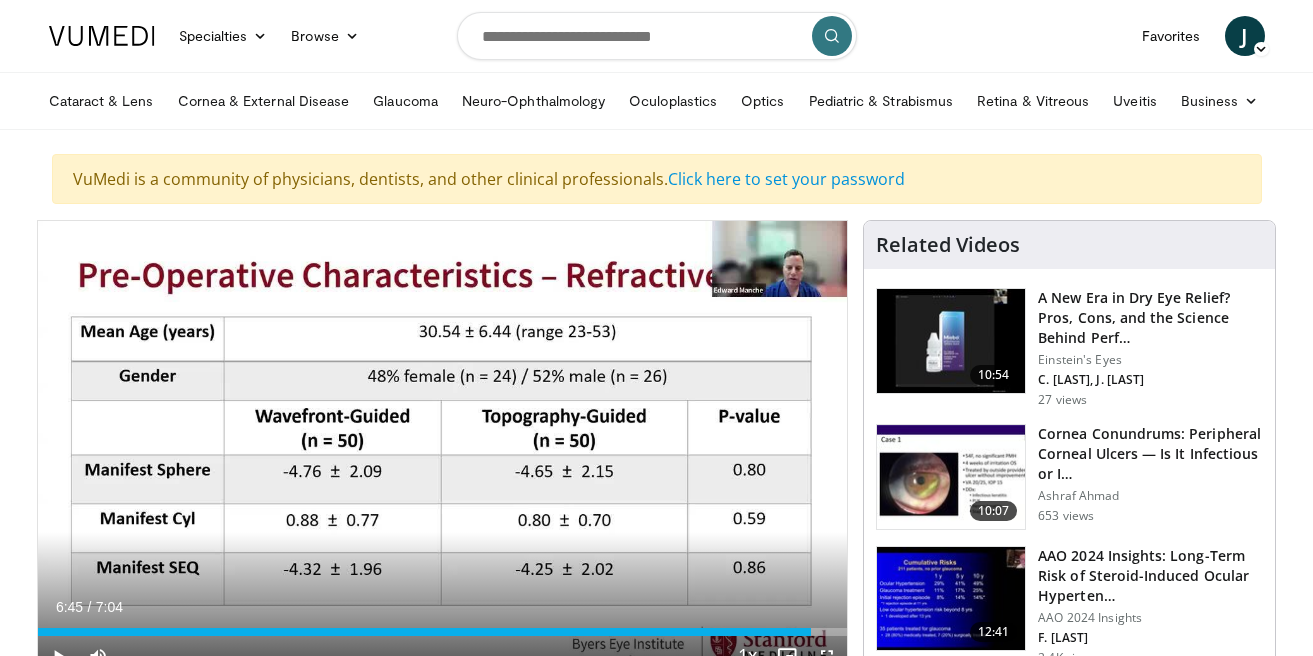 click on "10 seconds
Tap to unmute" at bounding box center (443, 448) 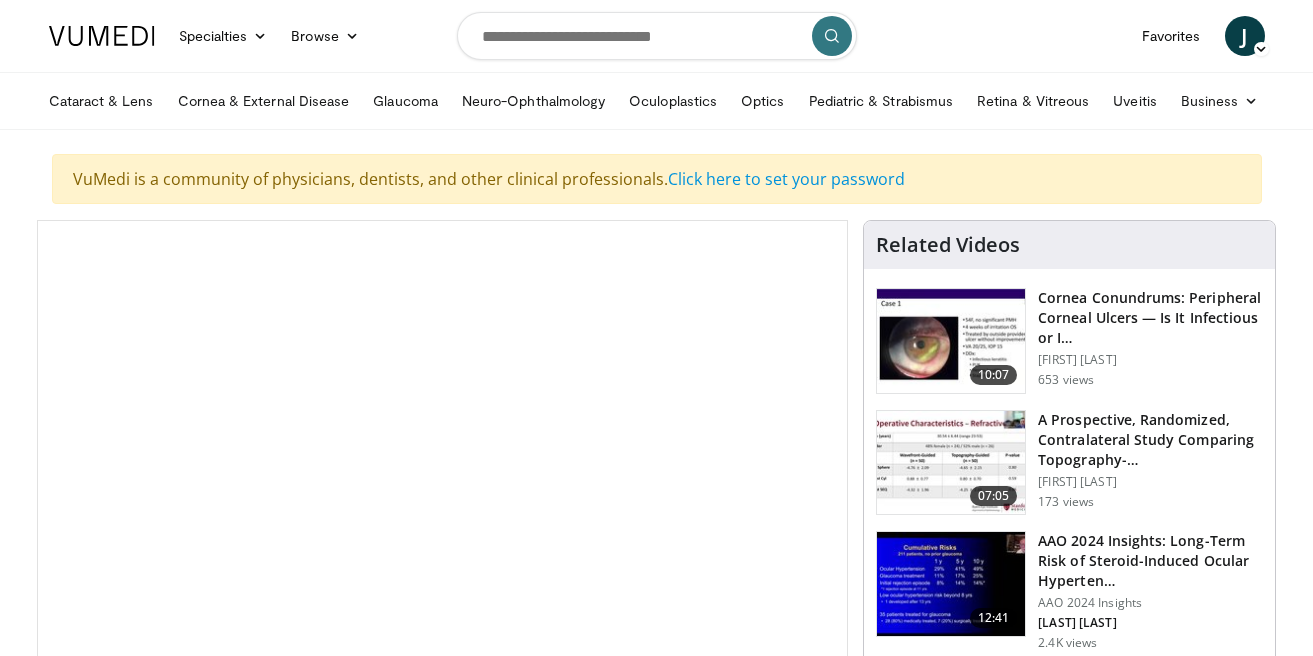 scroll, scrollTop: 0, scrollLeft: 0, axis: both 